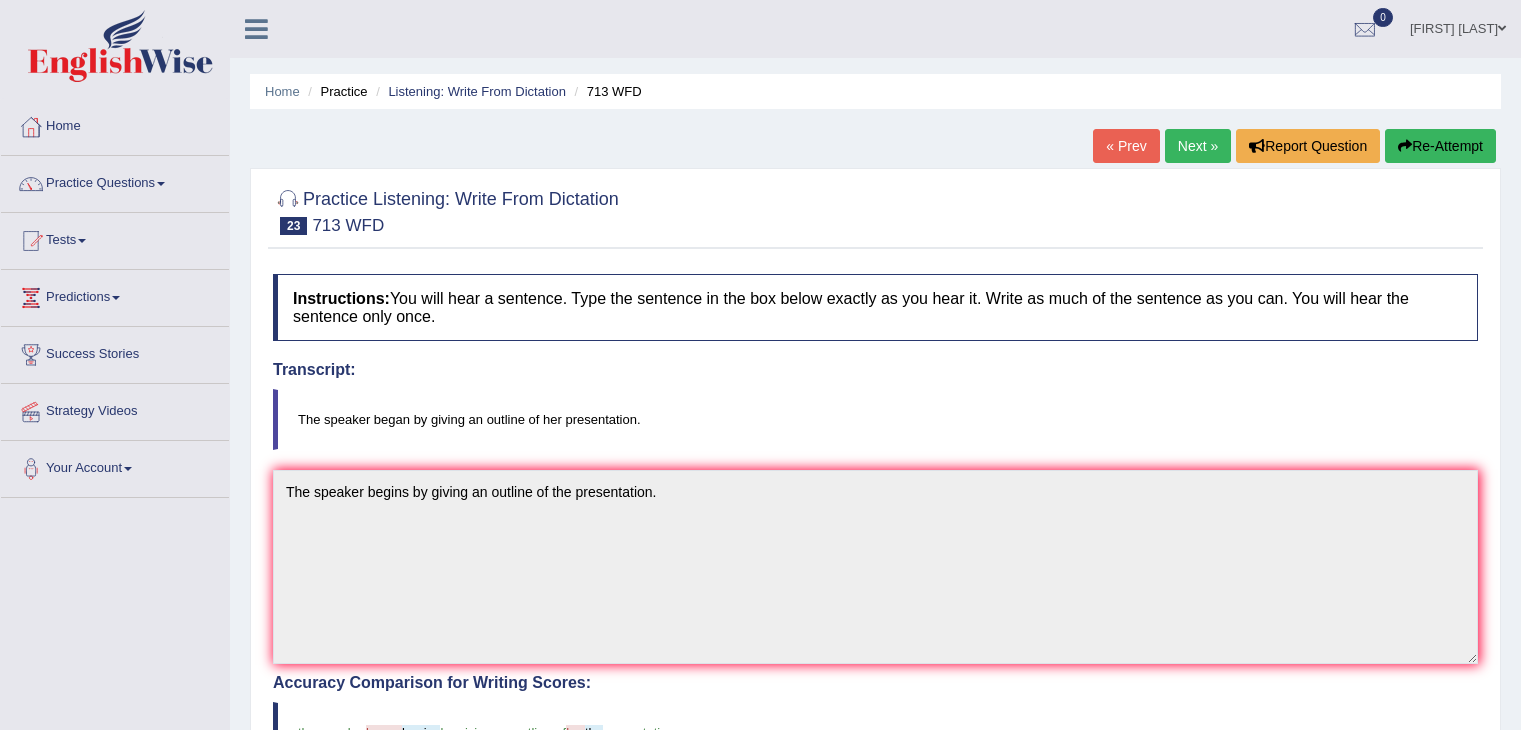 scroll, scrollTop: 246, scrollLeft: 0, axis: vertical 